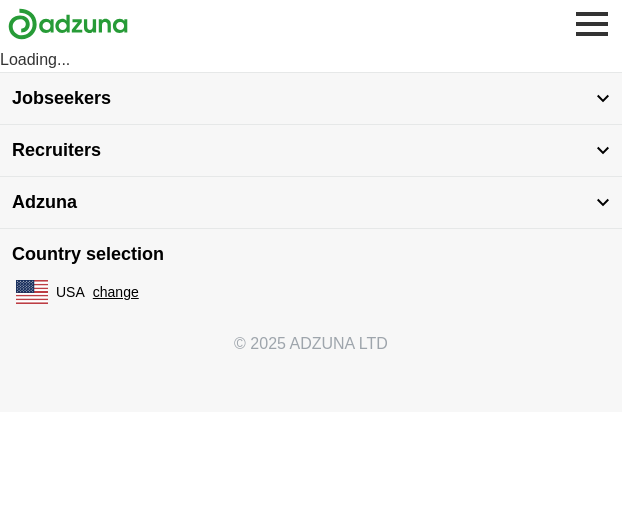 scroll, scrollTop: 0, scrollLeft: 0, axis: both 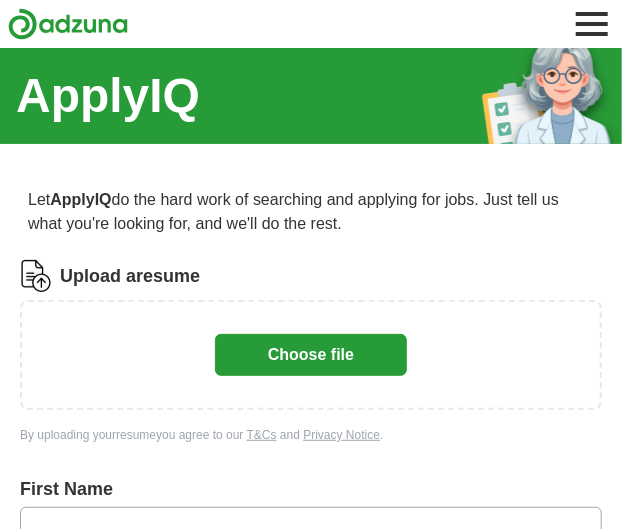 click at bounding box center [552, 86] 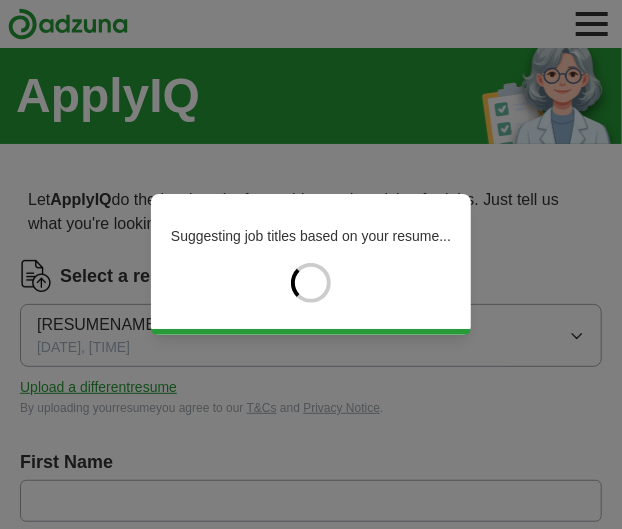 type on "*********" 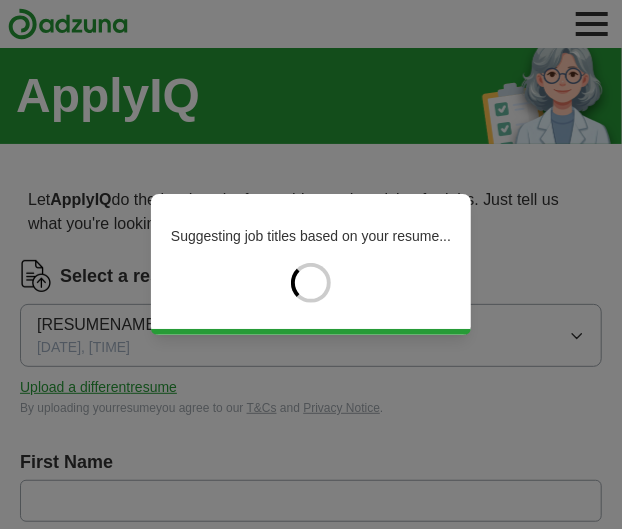 type on "*********" 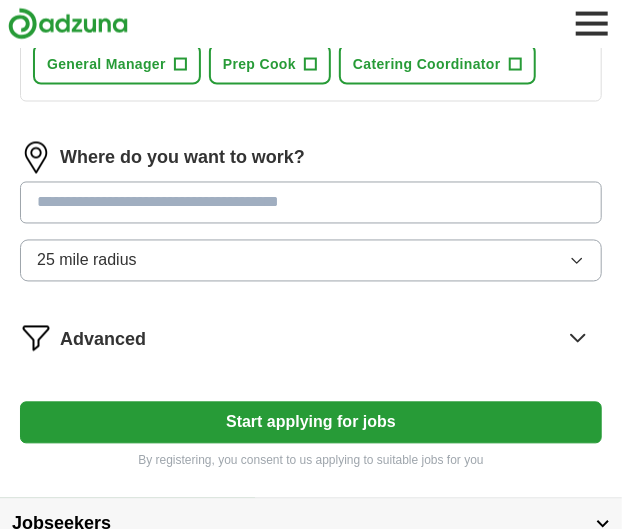scroll, scrollTop: 849, scrollLeft: 0, axis: vertical 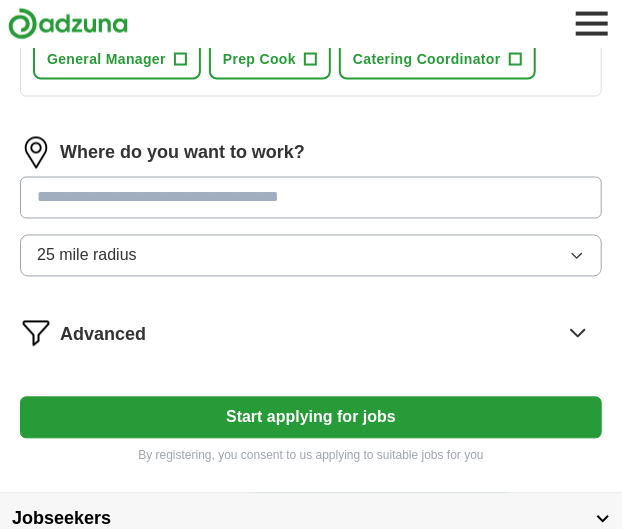 click on "+" at bounding box center (218, -38) 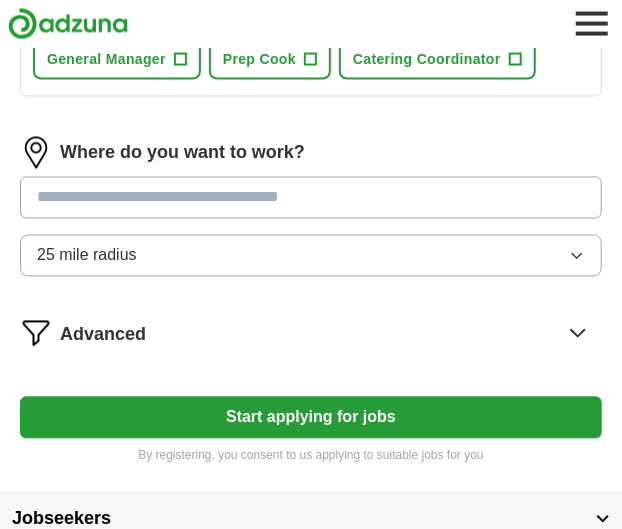 click on "Line Cook" at bounding box center [492, -39] 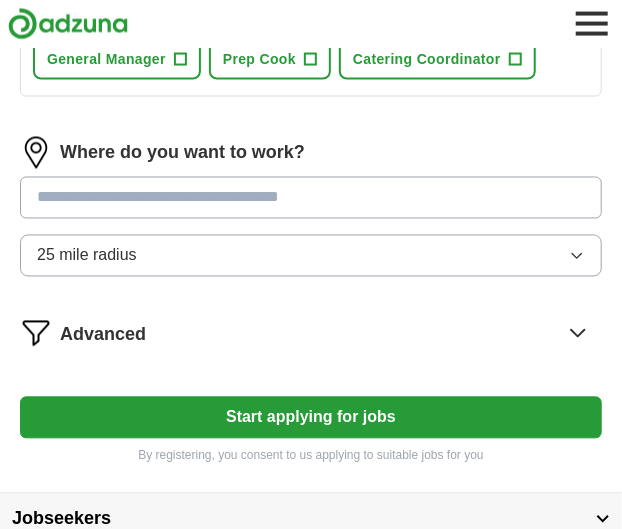 click on "+" at bounding box center [180, 11] 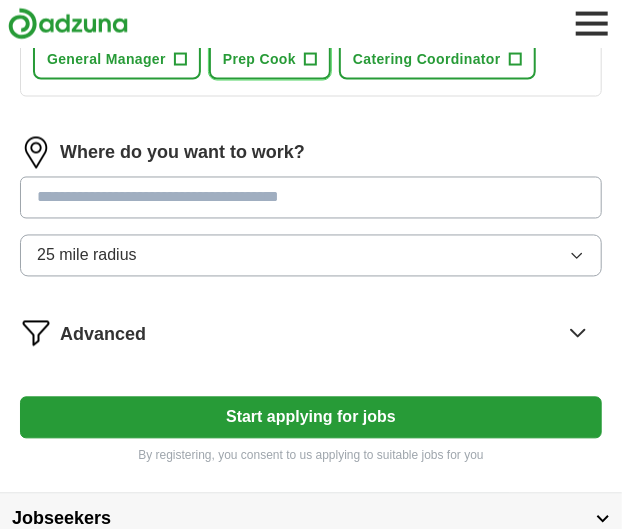 click on "+" at bounding box center (311, 60) 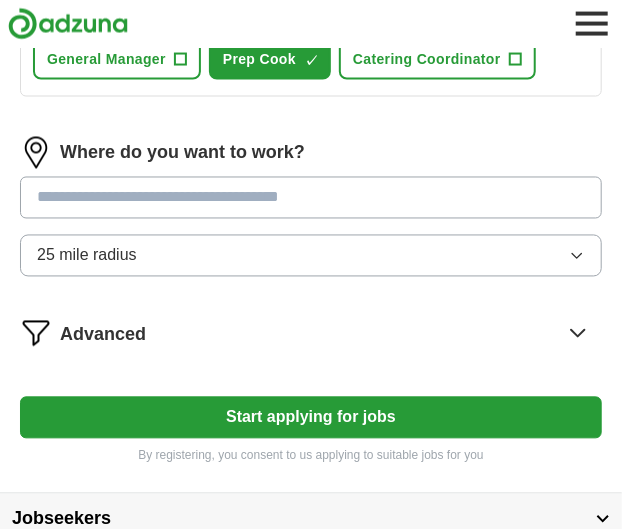 click on "What job are you looking for?" at bounding box center (311, -88) 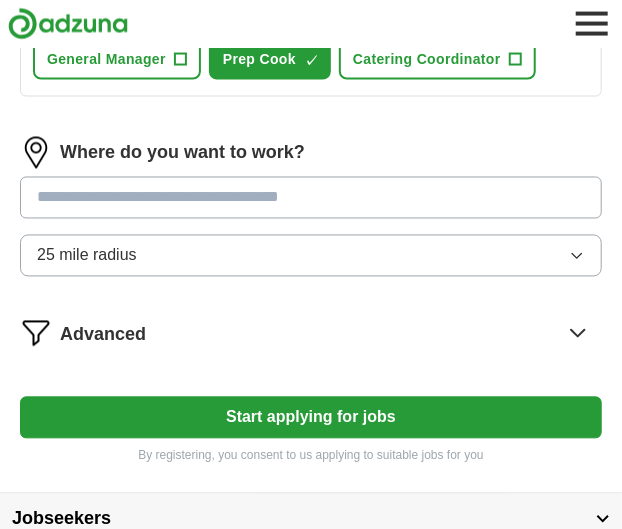 click on "What job are you looking for?" at bounding box center [311, -88] 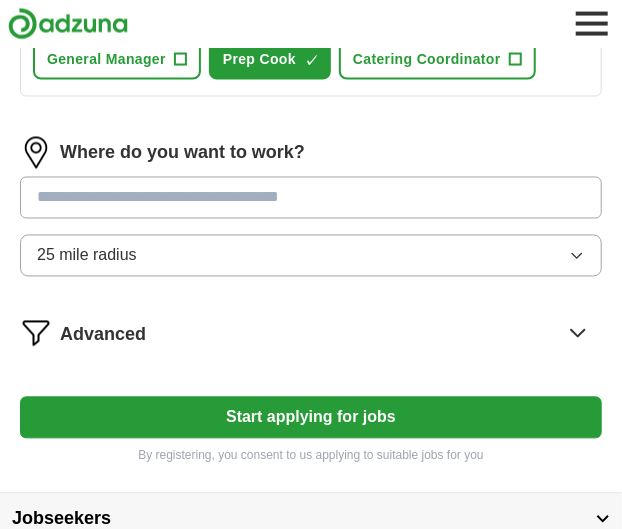 type on "t" 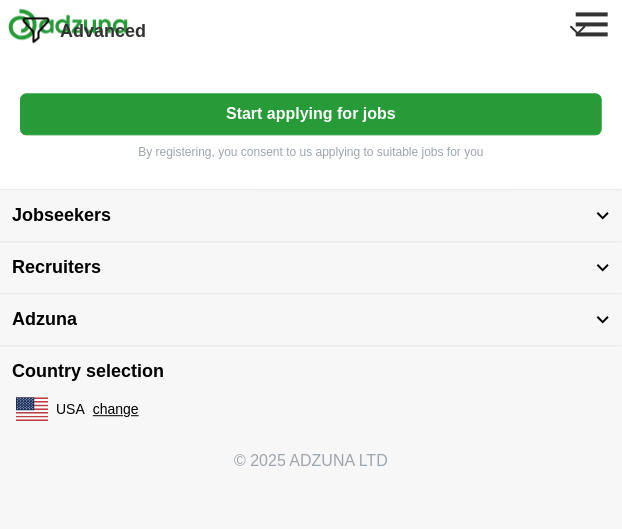 scroll, scrollTop: 1248, scrollLeft: 0, axis: vertical 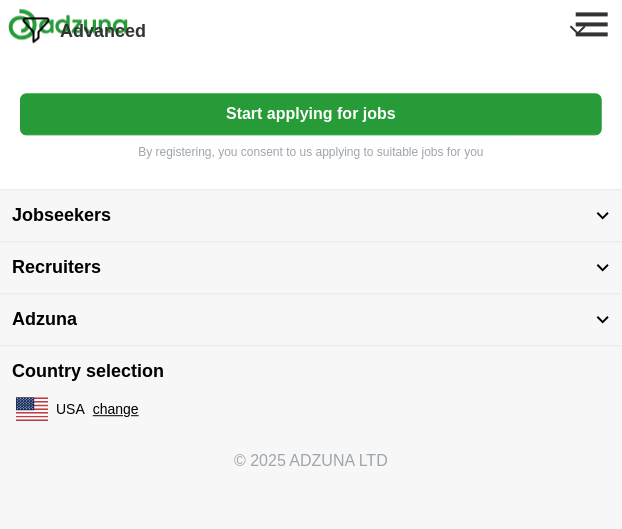 type on "crew member" 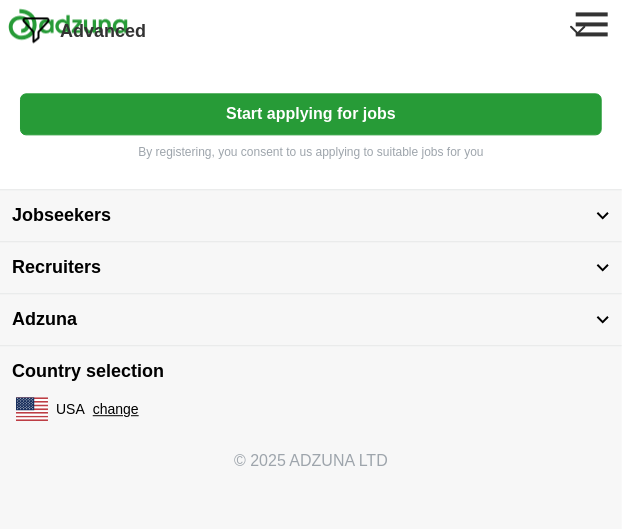 type on "**********" 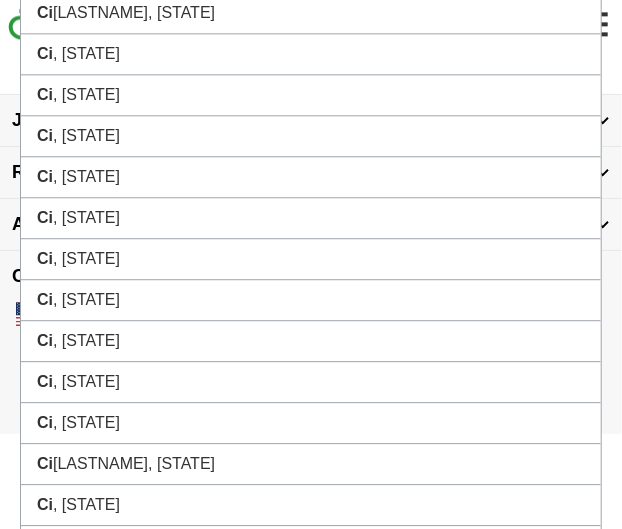 click on ", [STATE]" at bounding box center (311, -151) 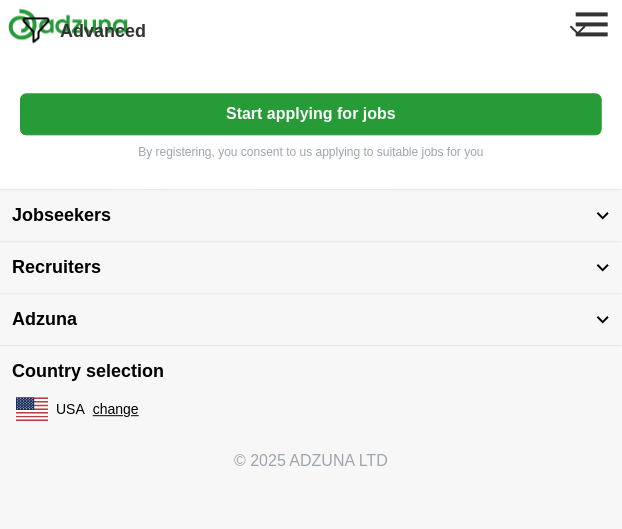 click 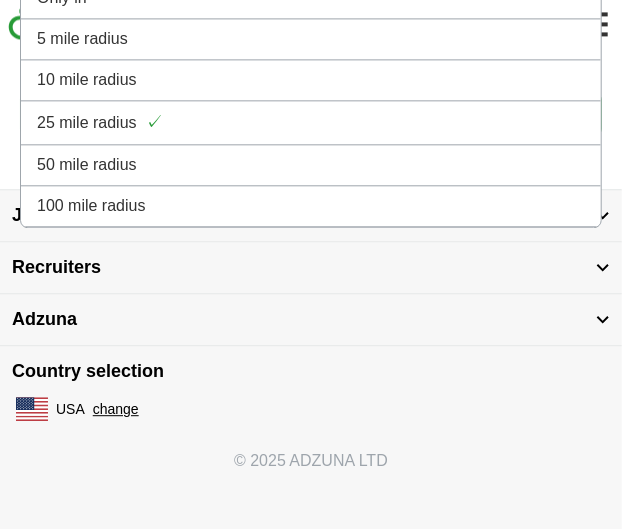click on "Only in" at bounding box center (311, -2) 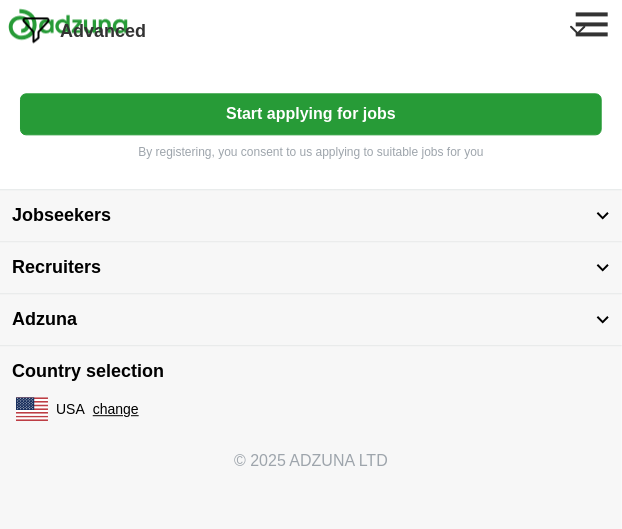 click 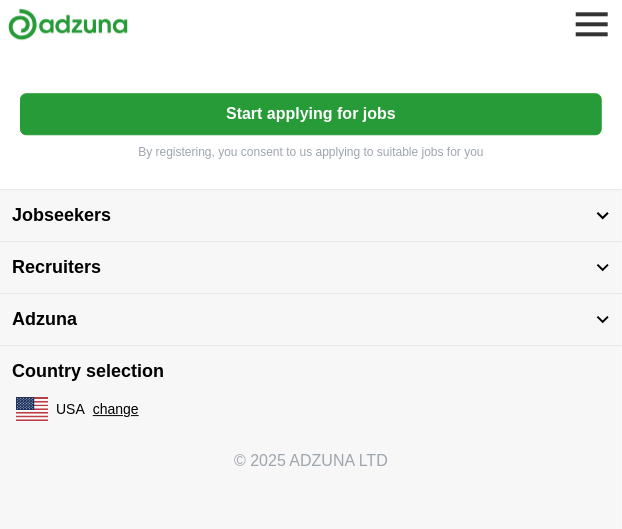 scroll, scrollTop: 1475, scrollLeft: 0, axis: vertical 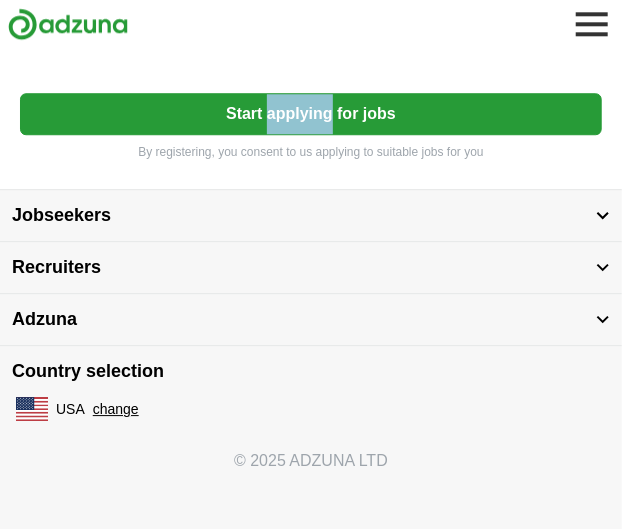 click on "Select a resume [RESUMENAME] [DATE], [TIME] Upload a different  resume By uploading your  resume  you agree to our   T&Cs   and   Privacy Notice . First Name ********* Last Name ********* What job are you looking for? Enter or select a minimum of 3 job titles (4-8 recommended) crew member Press return to add title Food Service Manager ✓ × Culinary Supervisor + Line Cook ✓ × Kitchen Manager ✓ × Food Safety Manager + Kitchen Lead + General Manager + Prep Cook ✓ × Catering Coordinator + Where do you want to work? [CITY], [STATE] × Select radius Advanced What's your minimum salary? At least  $ 36k   per year $ 0 k $ 150 k+ Start applying for jobs By registering, you consent to us applying to suitable jobs for you" at bounding box center (311, -472) 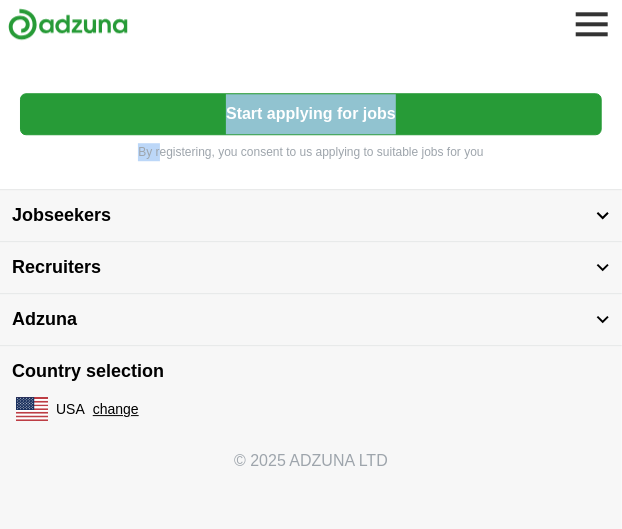 drag, startPoint x: 294, startPoint y: 462, endPoint x: 198, endPoint y: 468, distance: 96.18732 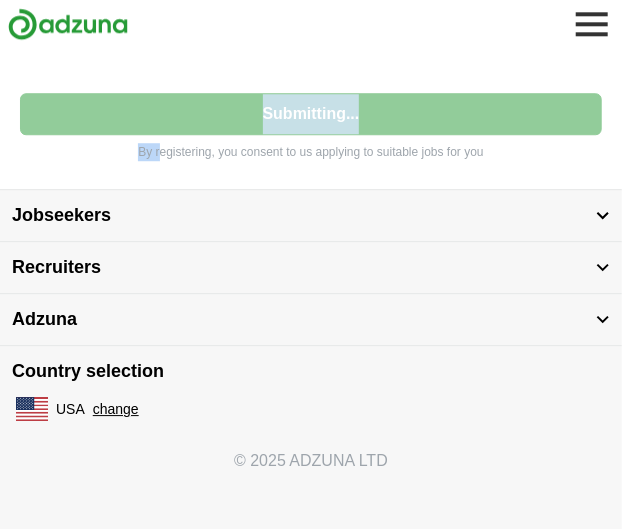 select on "**" 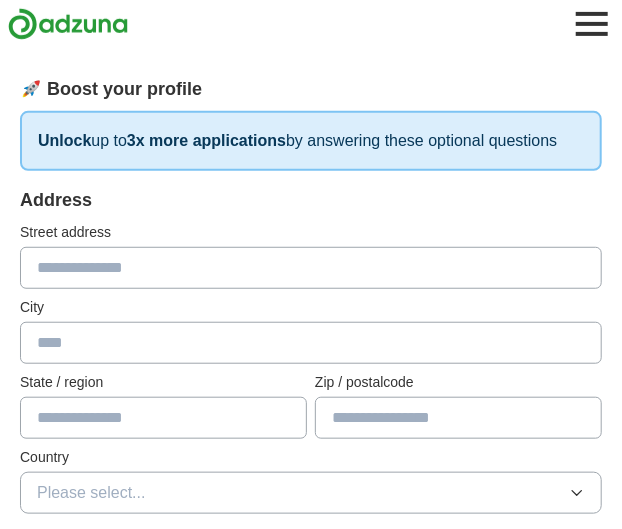 scroll, scrollTop: 213, scrollLeft: 0, axis: vertical 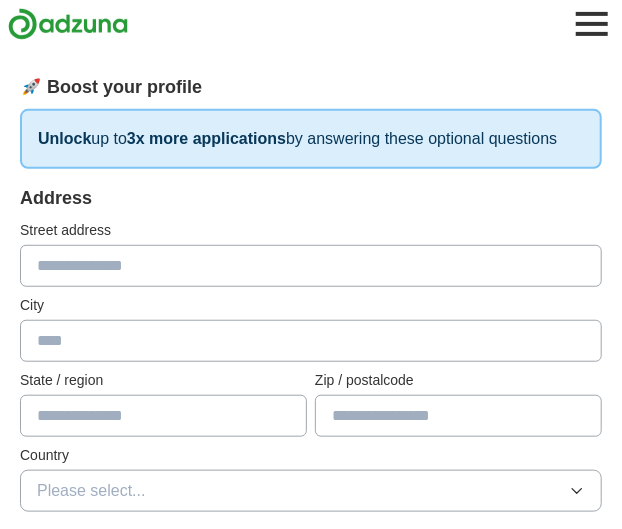 click at bounding box center (311, 266) 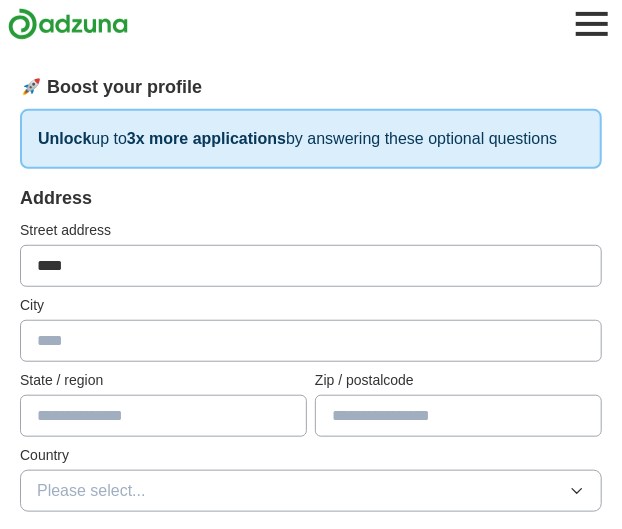 type on "**********" 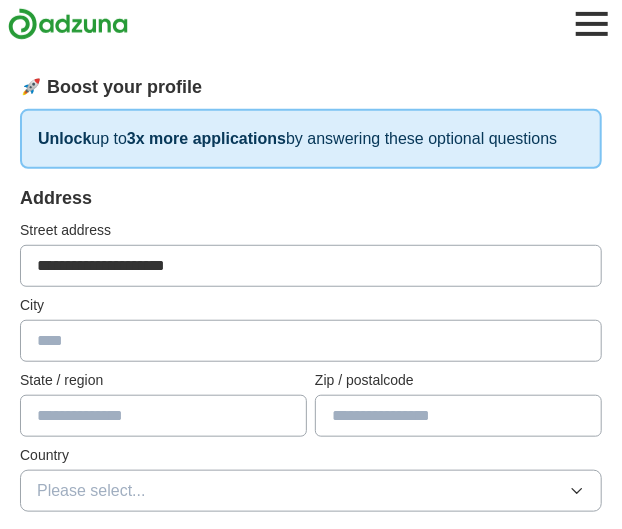 type on "**********" 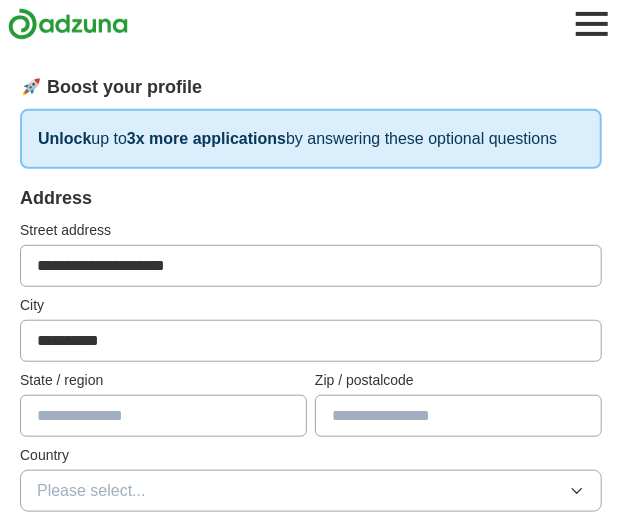 type on "**" 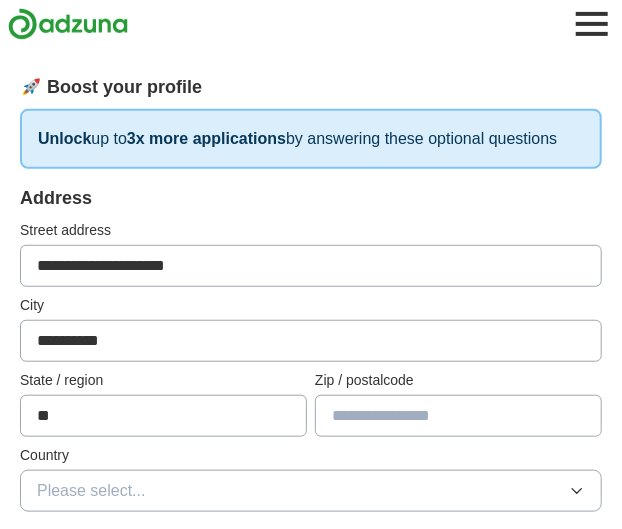type on "*****" 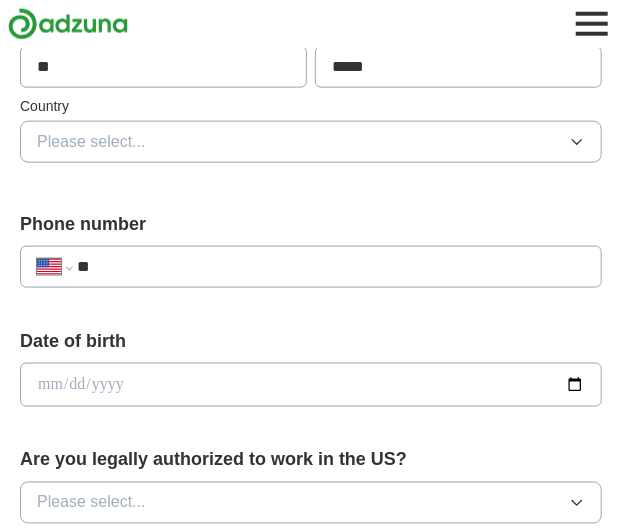 scroll, scrollTop: 554, scrollLeft: 0, axis: vertical 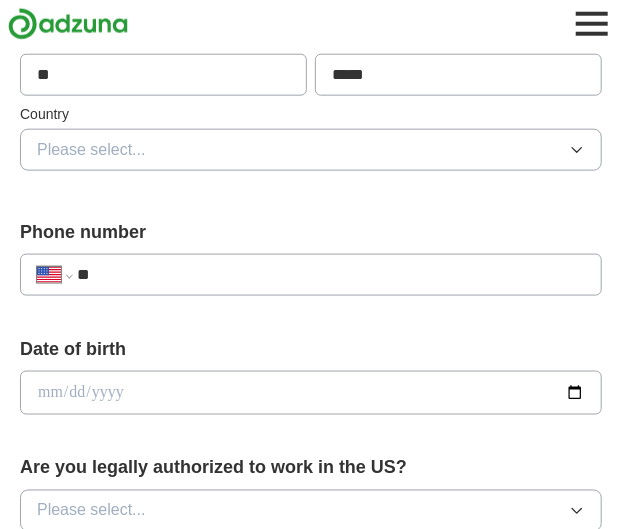 click 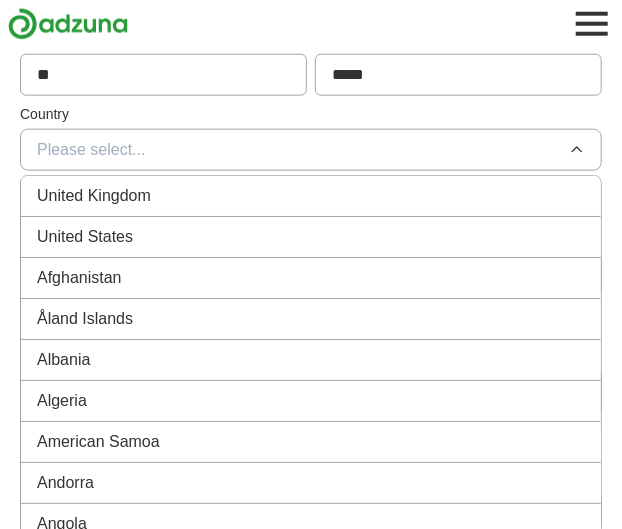click on "United States" at bounding box center (311, 237) 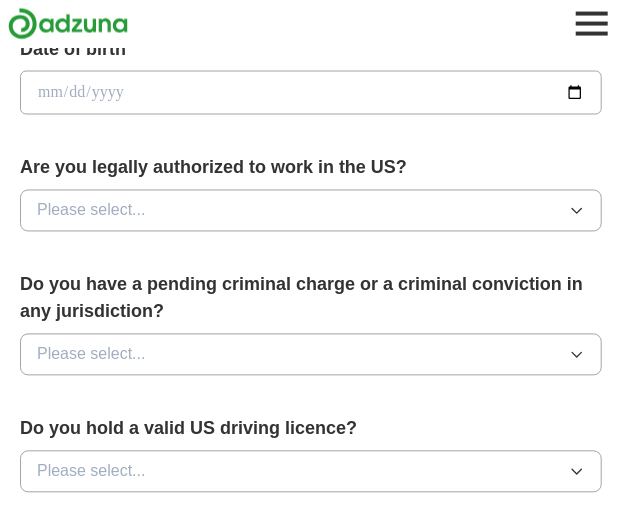 scroll, scrollTop: 853, scrollLeft: 0, axis: vertical 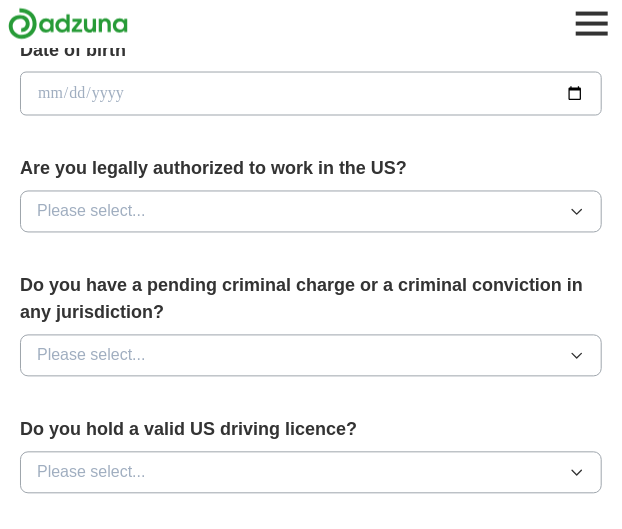 click on "**" at bounding box center [331, -24] 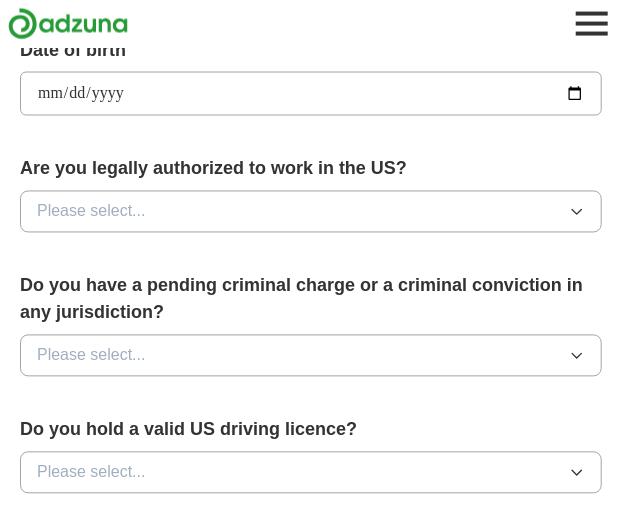 type on "**********" 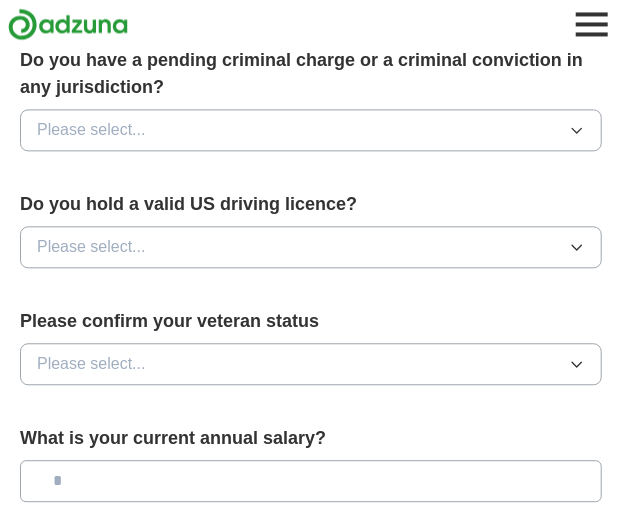 scroll, scrollTop: 1080, scrollLeft: 0, axis: vertical 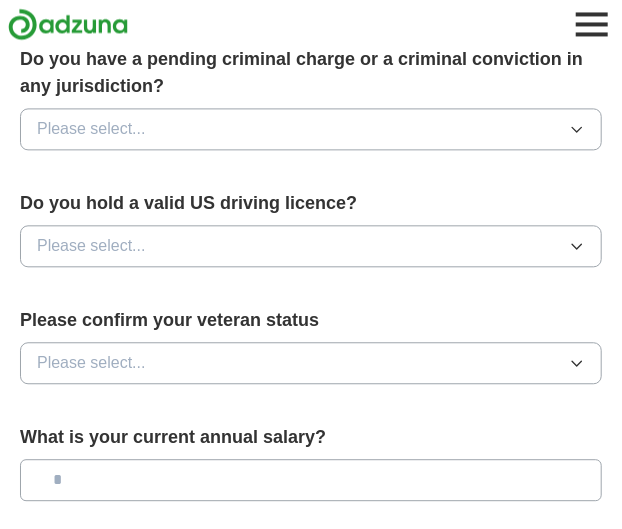 click on "**********" at bounding box center (311, -91) 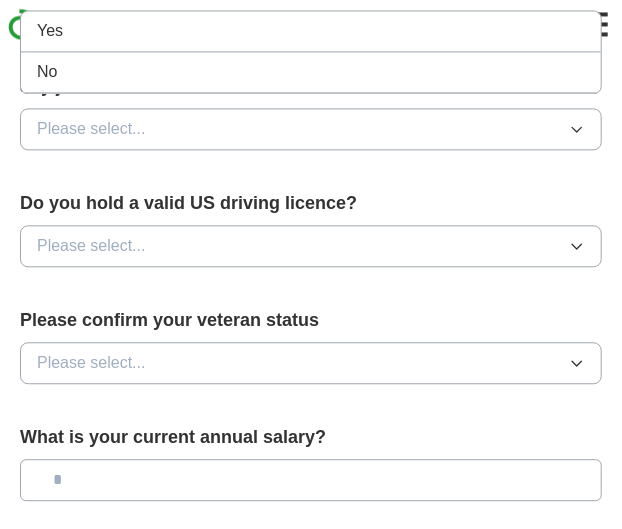 click on "Yes" at bounding box center [311, 31] 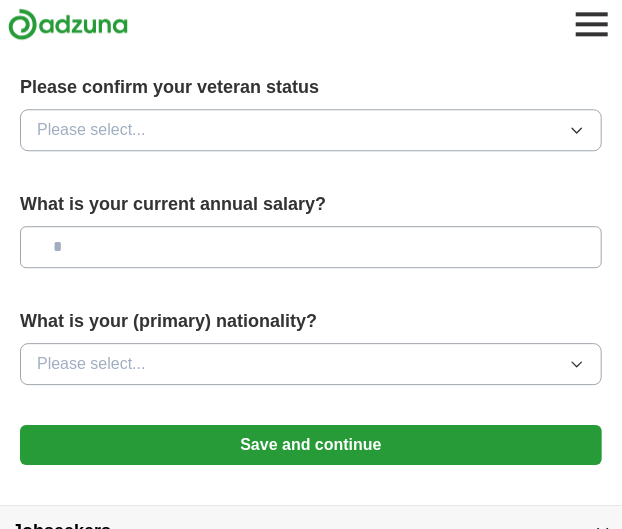 scroll, scrollTop: 1311, scrollLeft: 0, axis: vertical 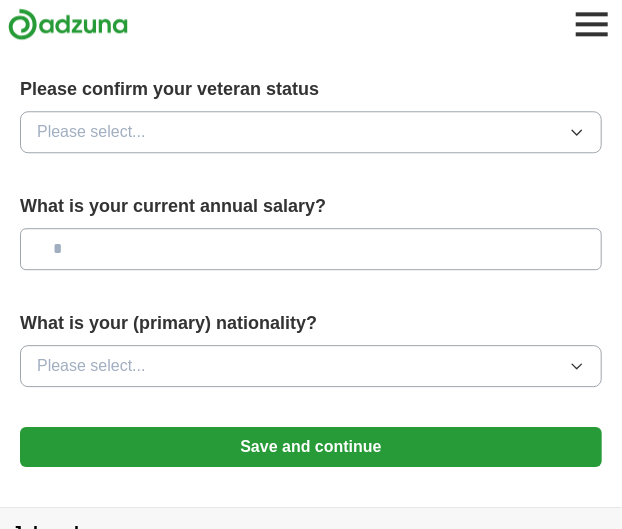 click 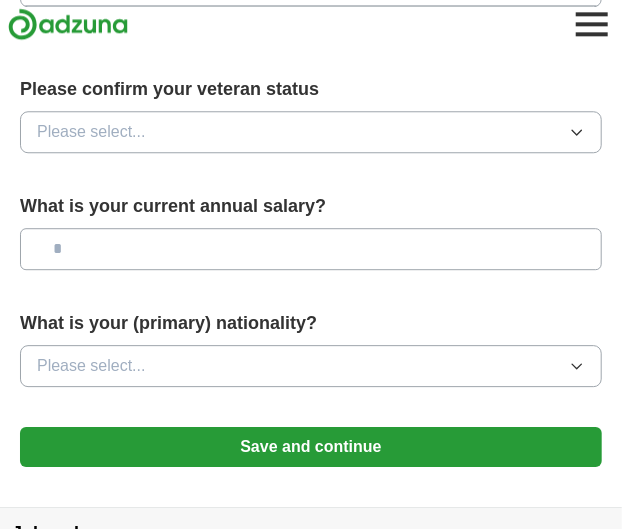 click on "No" at bounding box center [311, -15] 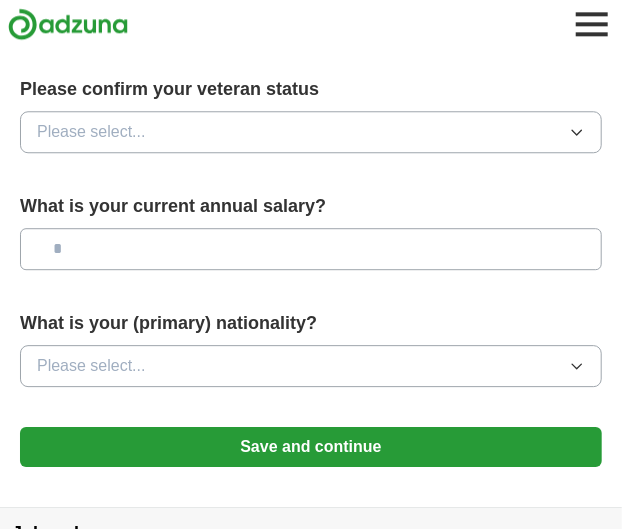 click on "Please select..." at bounding box center (311, 15) 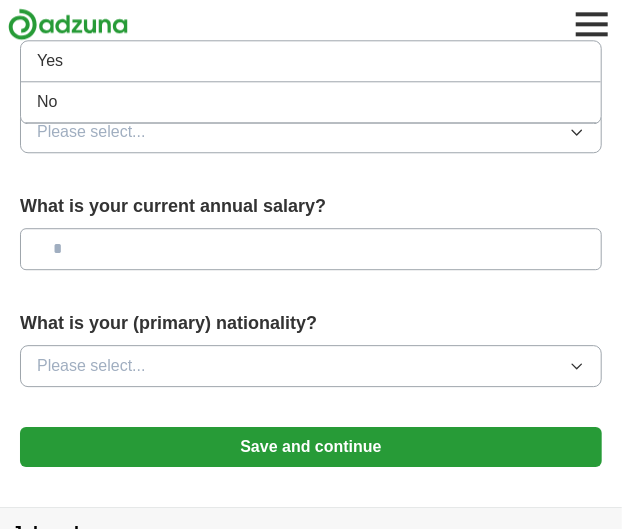 click on "No" at bounding box center [311, 102] 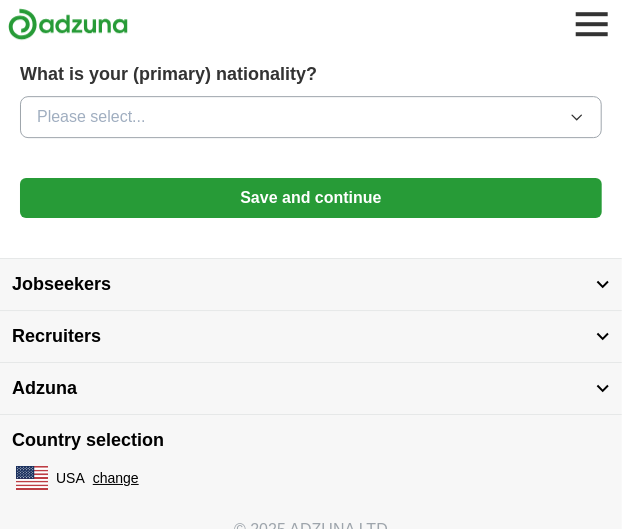 scroll, scrollTop: 1564, scrollLeft: 0, axis: vertical 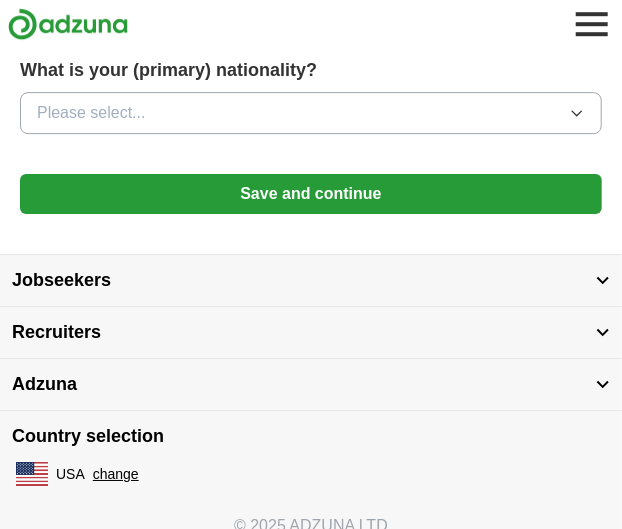 click 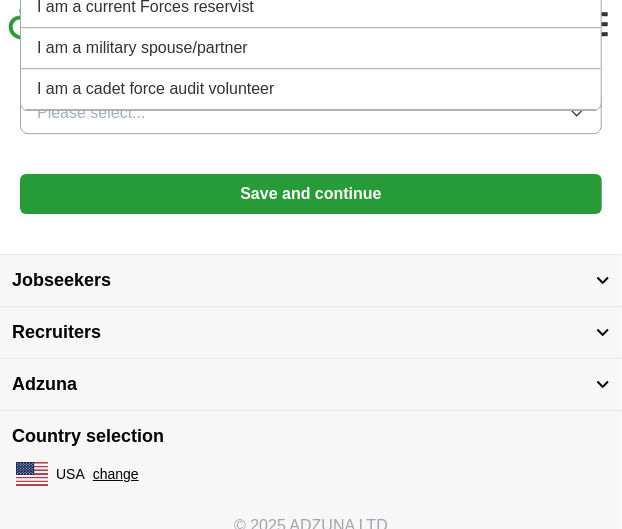 click on "Not applicable" at bounding box center (87, -75) 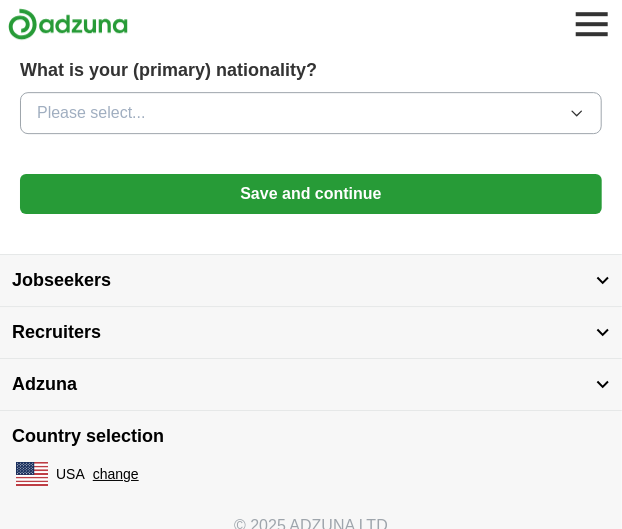 click at bounding box center [311, -4] 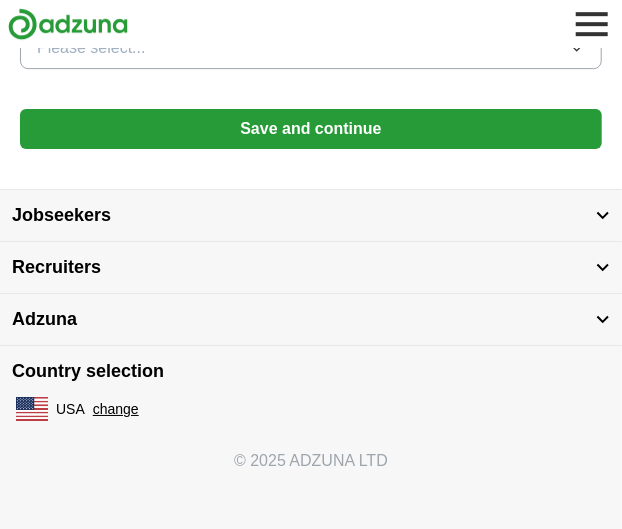 scroll, scrollTop: 1737, scrollLeft: 0, axis: vertical 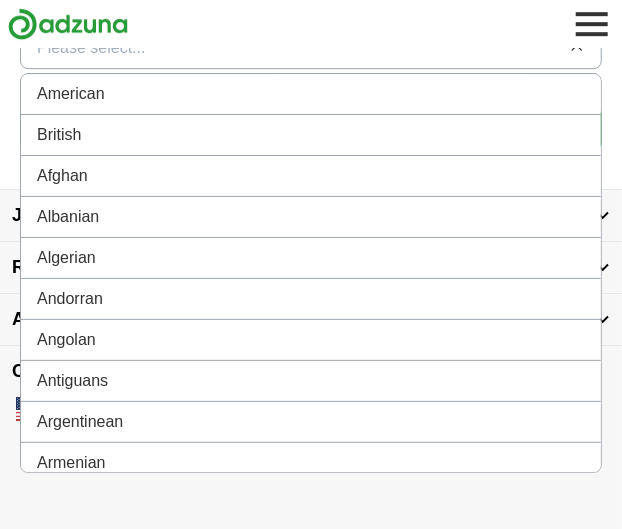 click on "American" at bounding box center [311, 94] 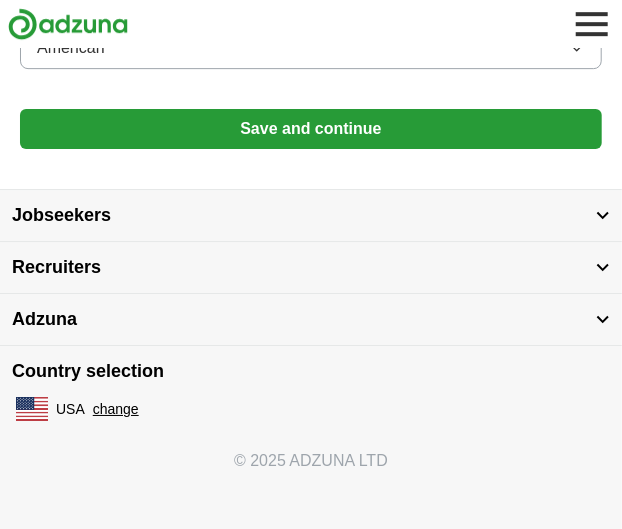 click on "Save and continue" at bounding box center (311, 129) 